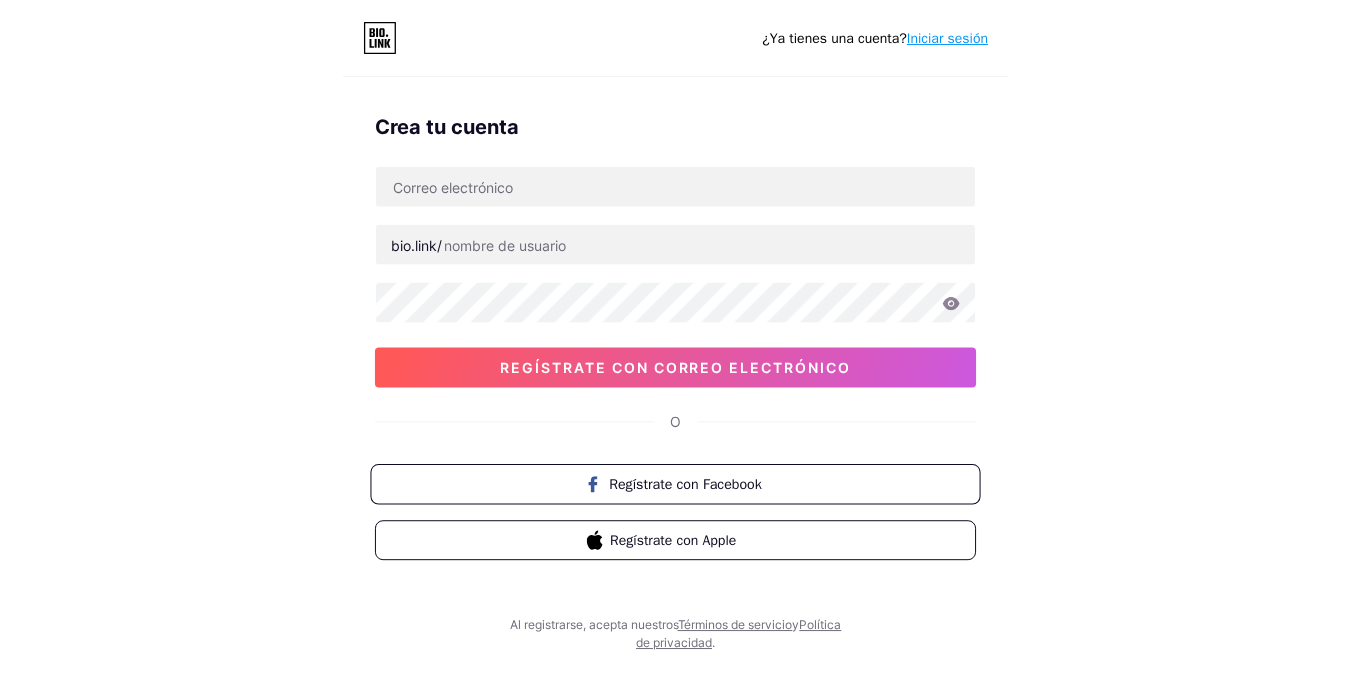 scroll, scrollTop: 0, scrollLeft: 0, axis: both 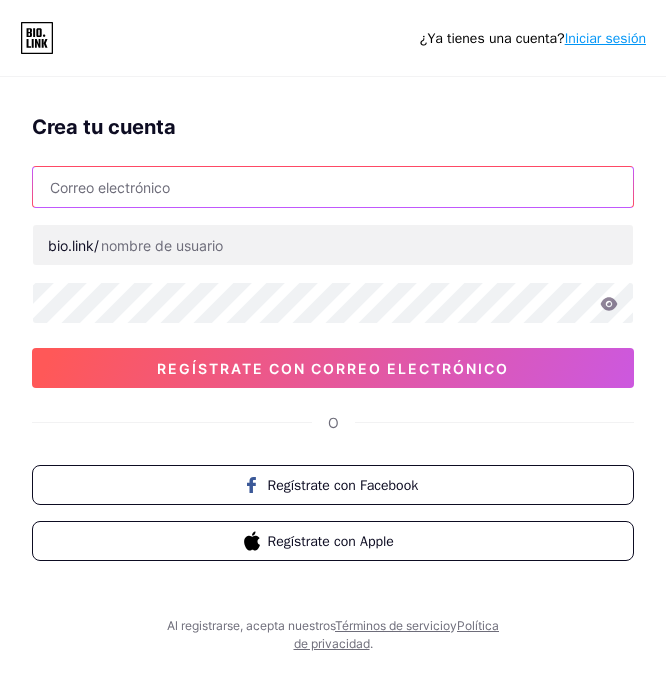 click at bounding box center (333, 187) 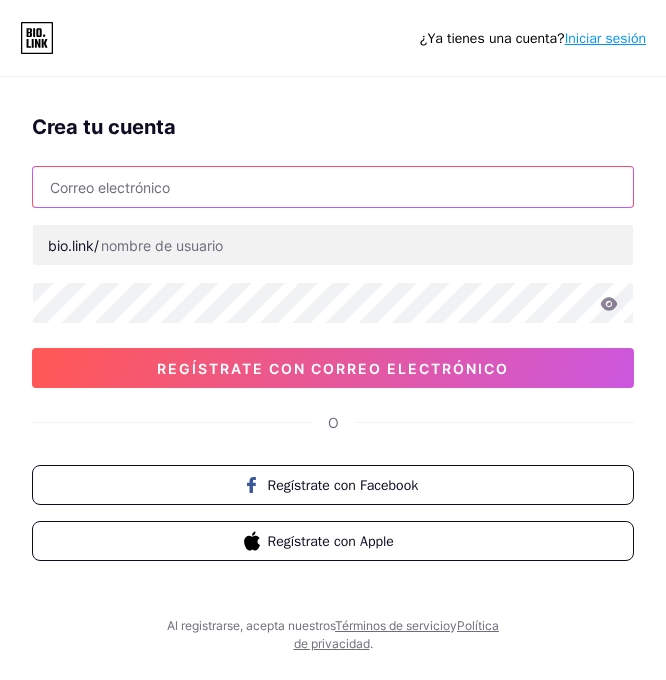 click at bounding box center (333, 187) 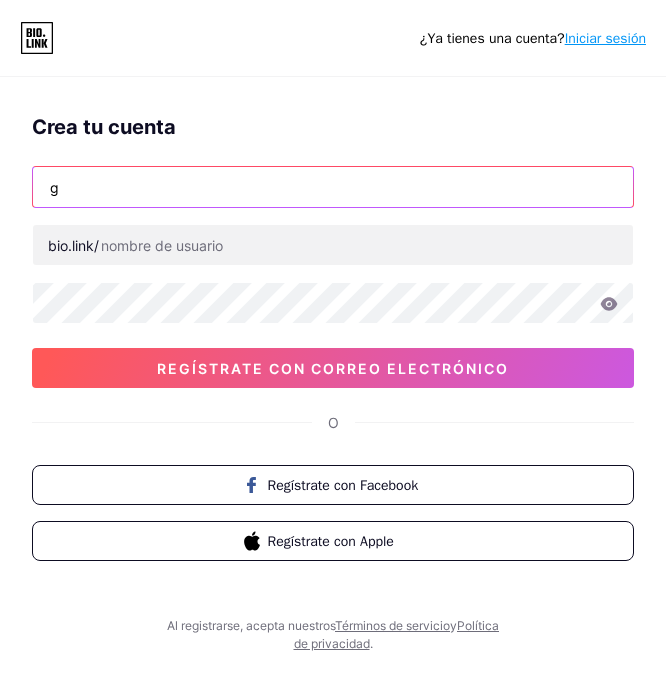 type on "g" 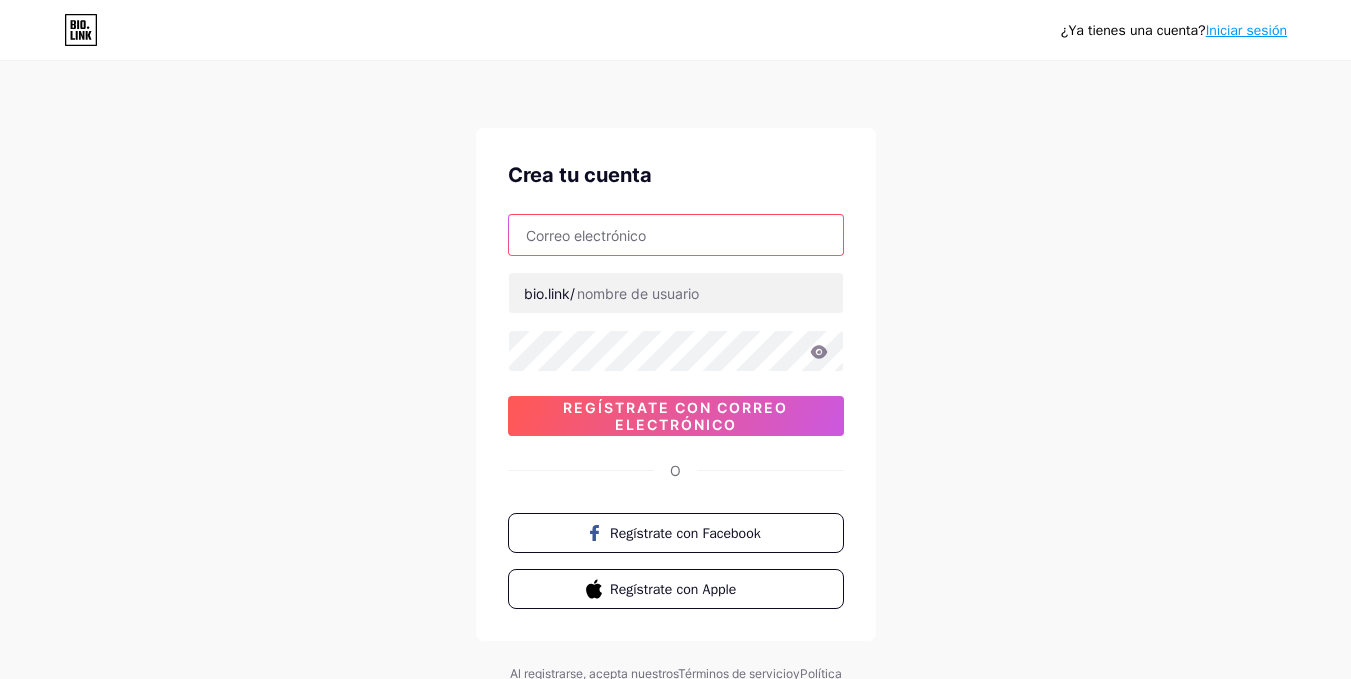 click at bounding box center (676, 235) 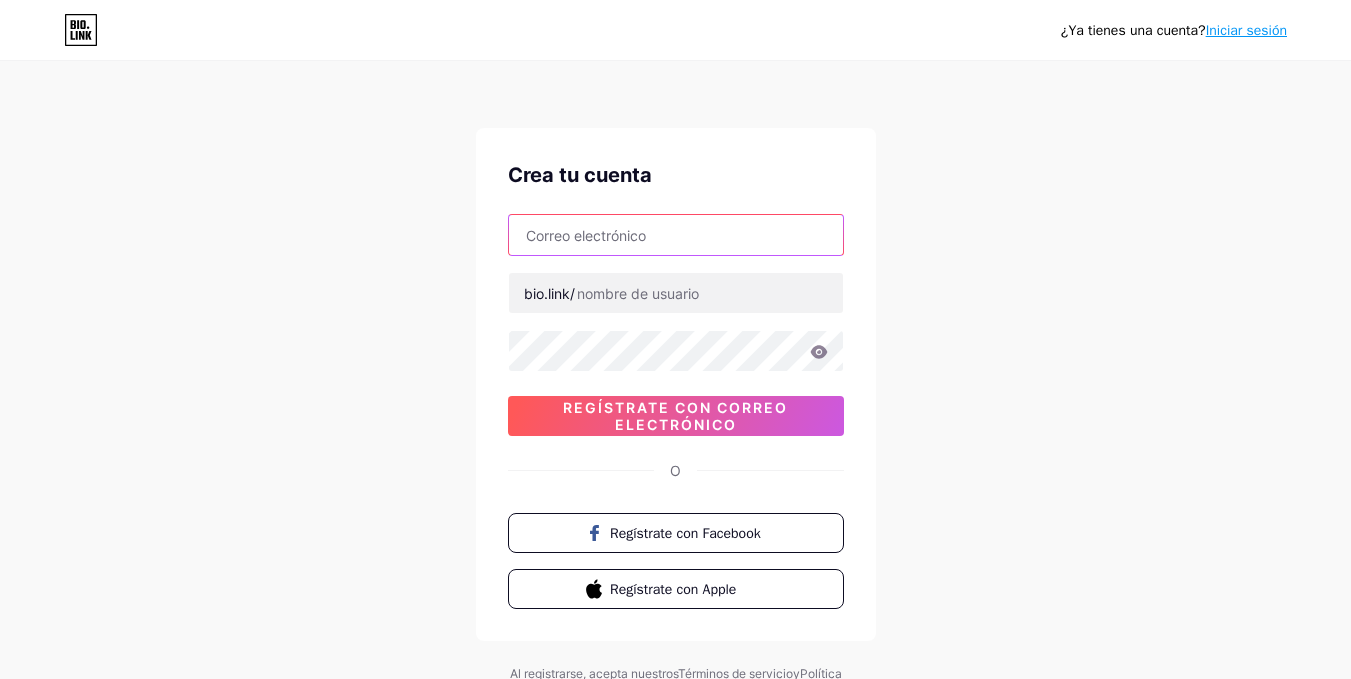 paste on "[EMAIL]" 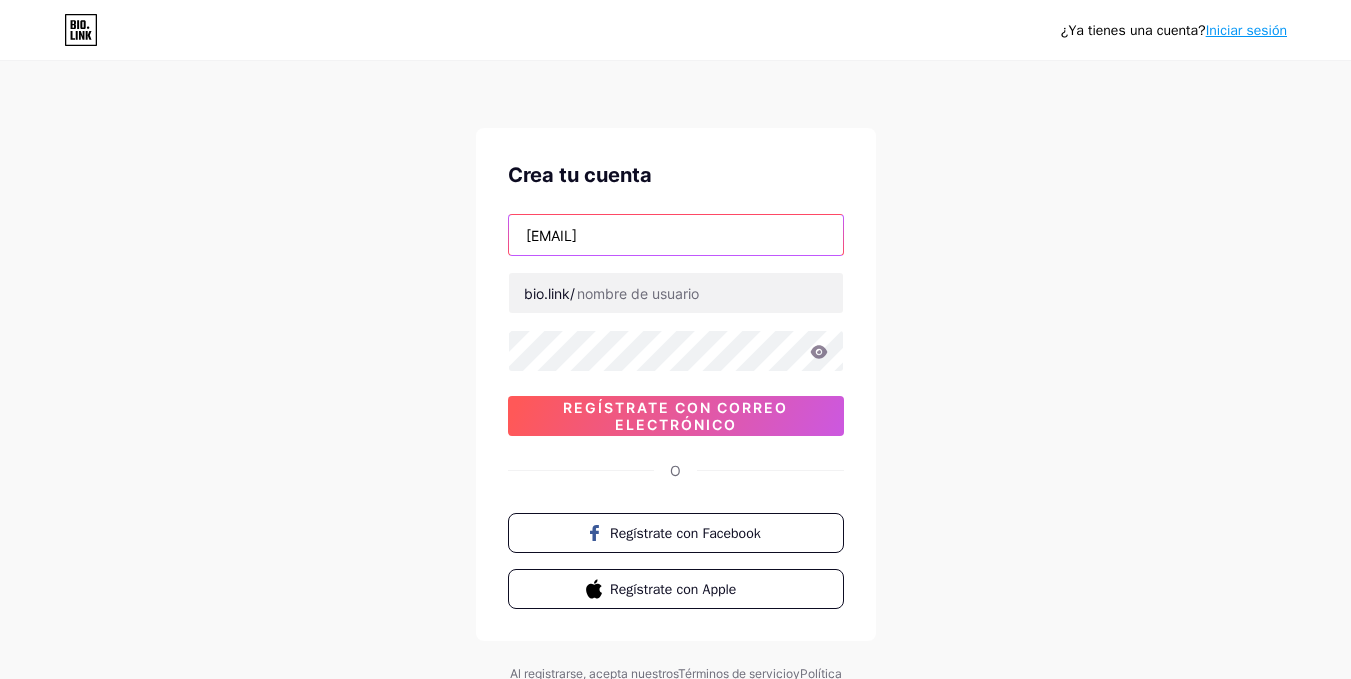 click on "[EMAIL]" at bounding box center [676, 235] 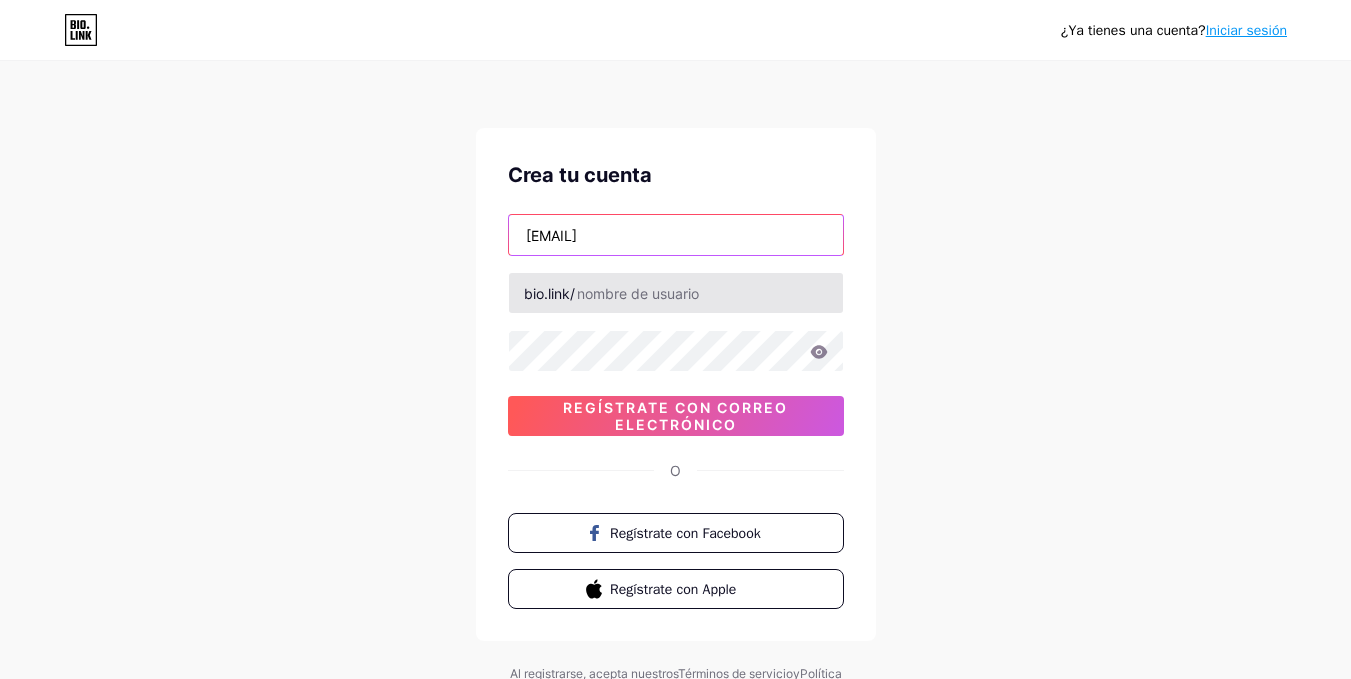 type on "[EMAIL]" 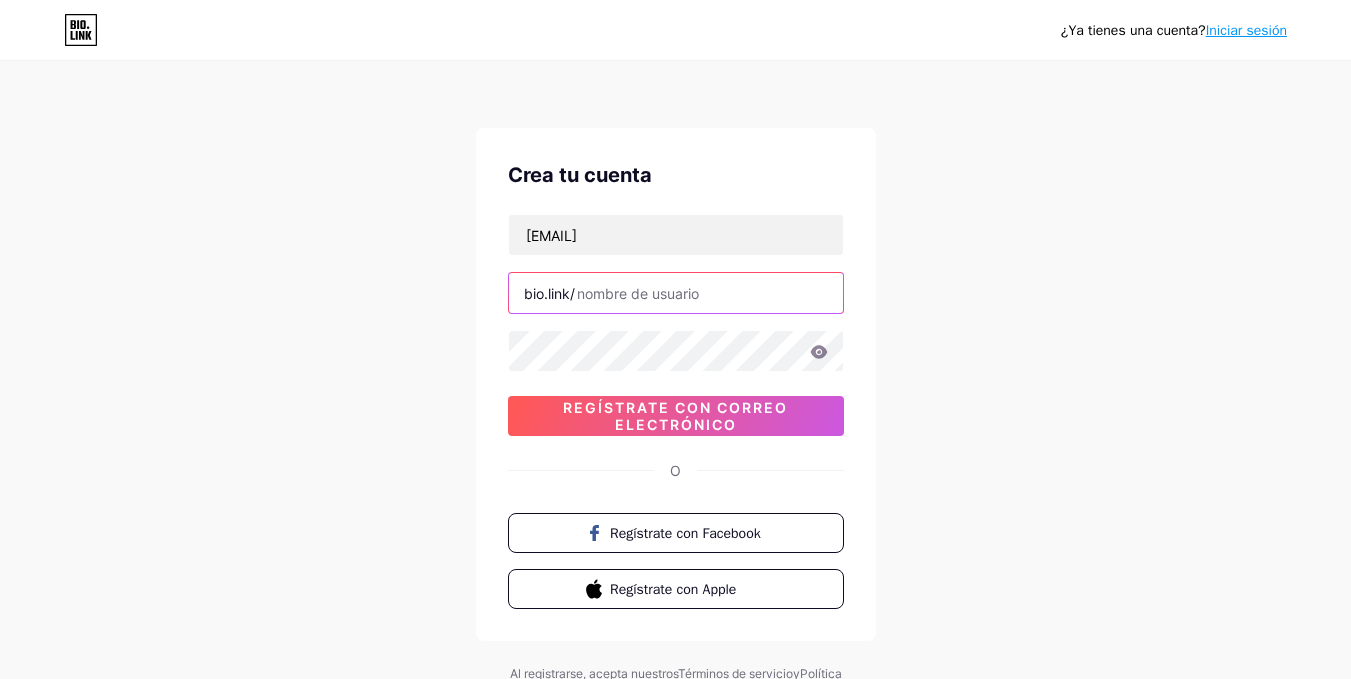 click at bounding box center [676, 293] 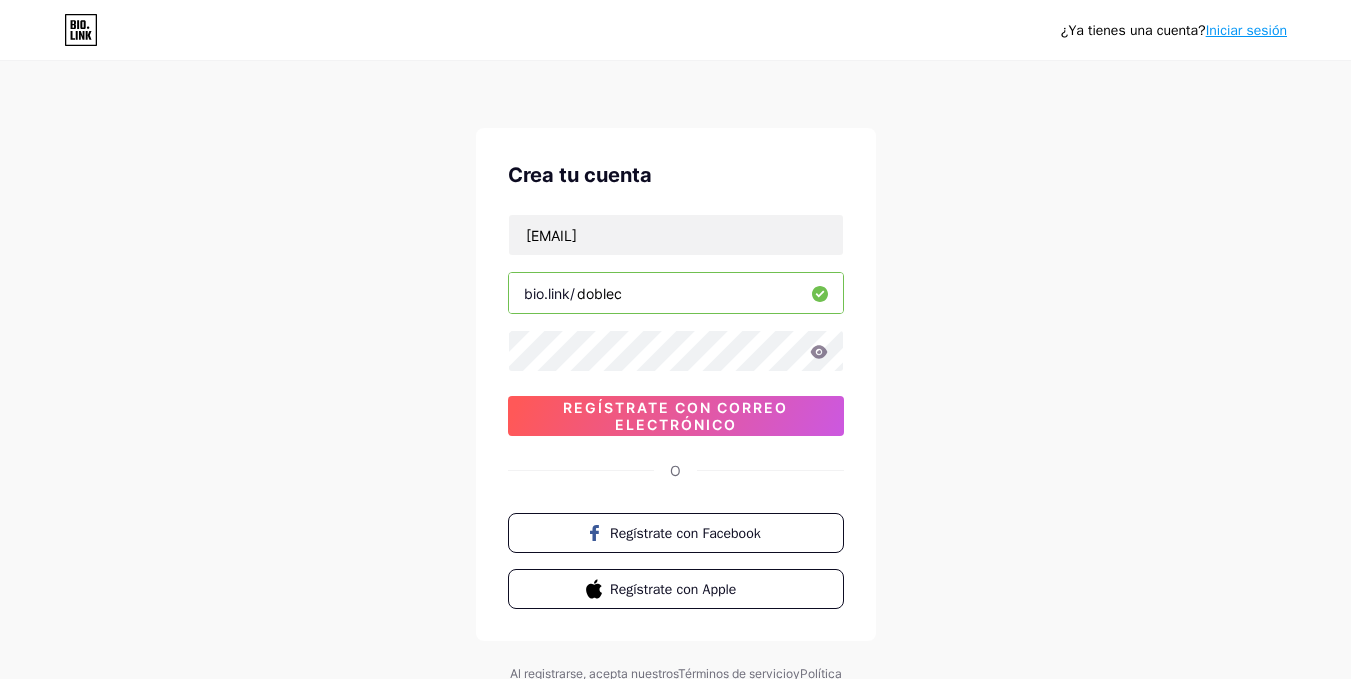 type on "doblec" 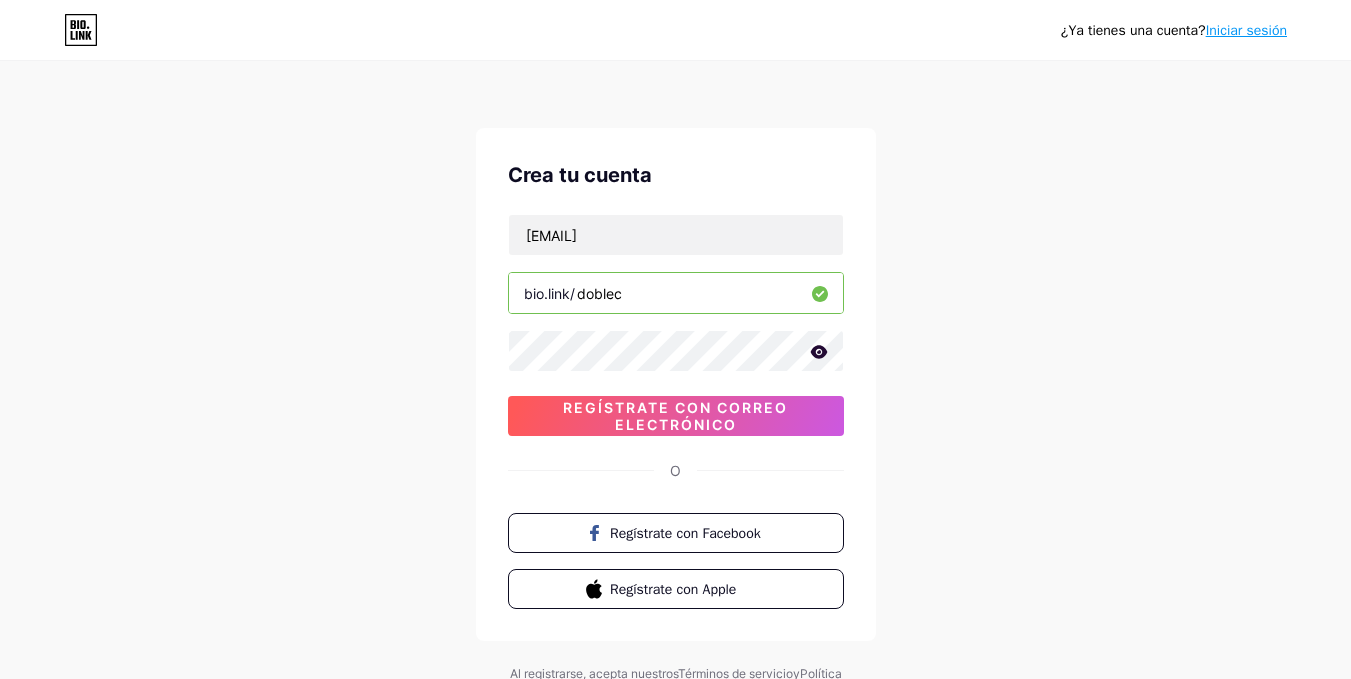 click 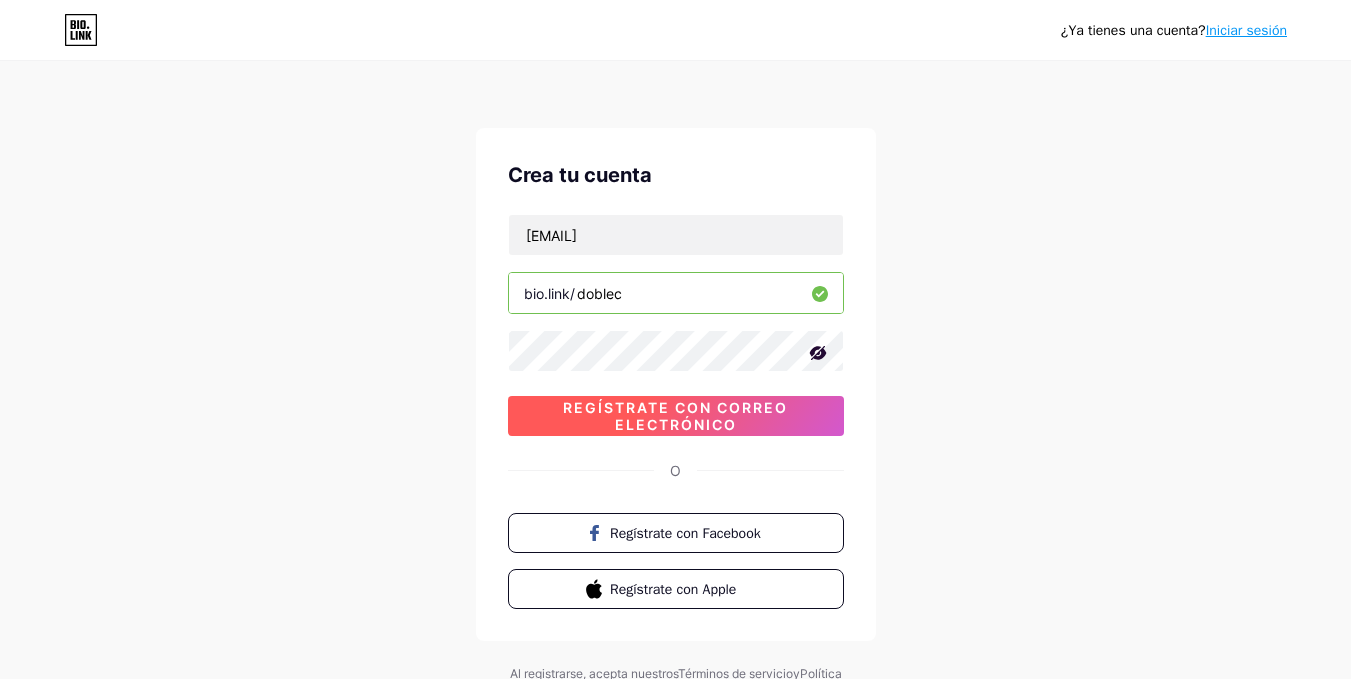 click on "Regístrate con correo electrónico" at bounding box center (676, 416) 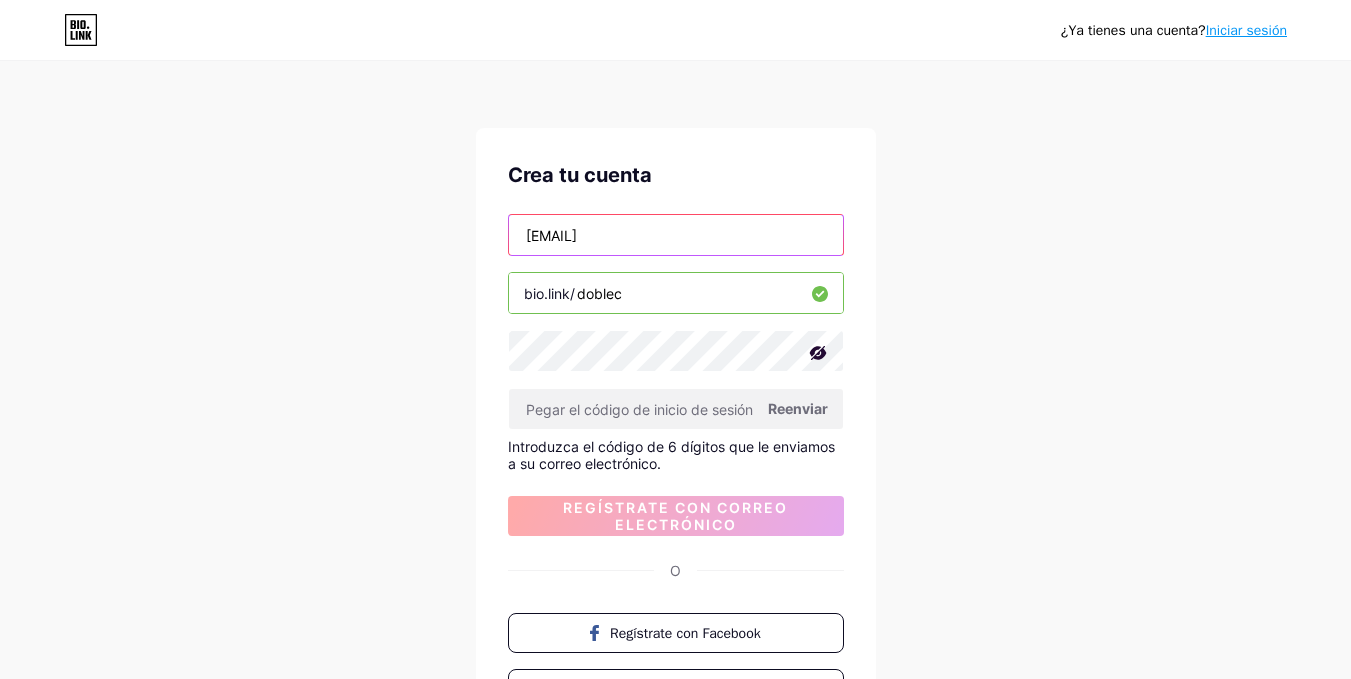 click on "[EMAIL]" at bounding box center (676, 235) 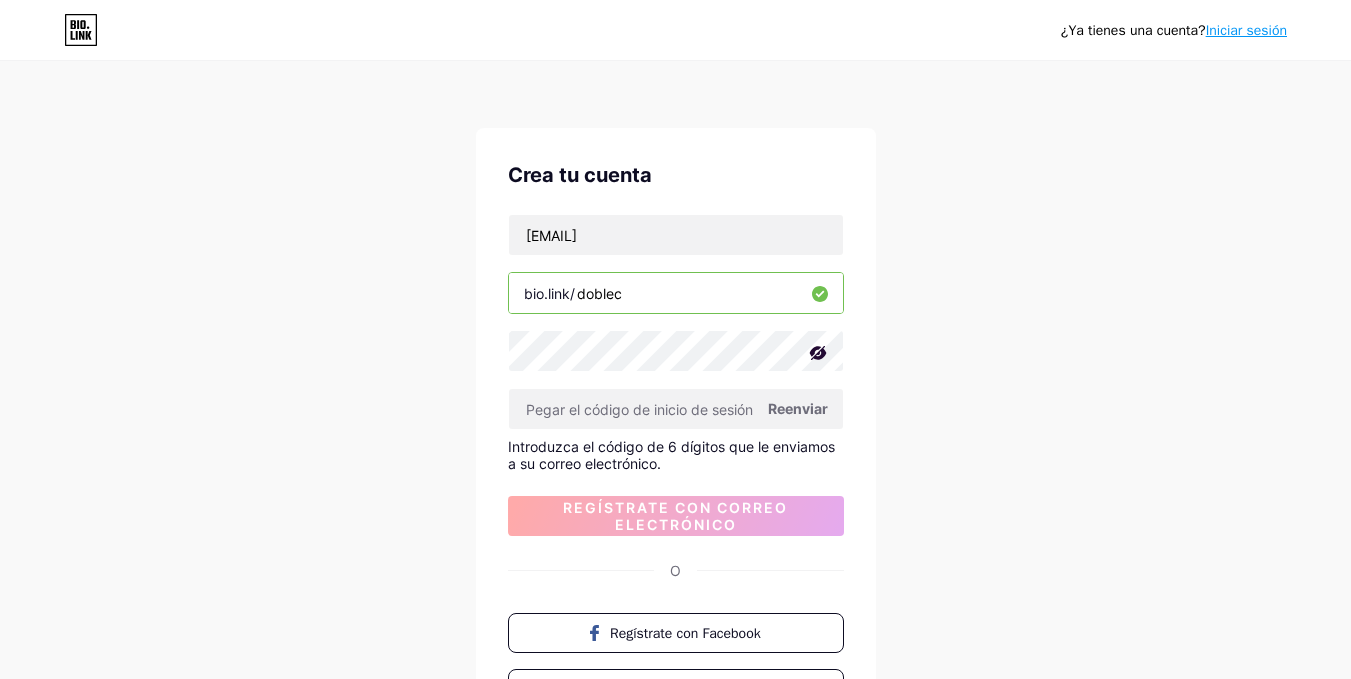 click on "¿Ya tienes una cuenta? Iniciar sesión Crea tu cuenta [EMAIL] bio.link/ [WEBSITE] Reenviar Introduzca el código de 6 dígitos que le enviamos a su correo electrónico. Regístrate con correo electrónico O Regístrate con Facebook Regístrate con Apple Al registrarse, acepta nuestros Términos de servicio y Política de privacidad." at bounding box center [675, 432] 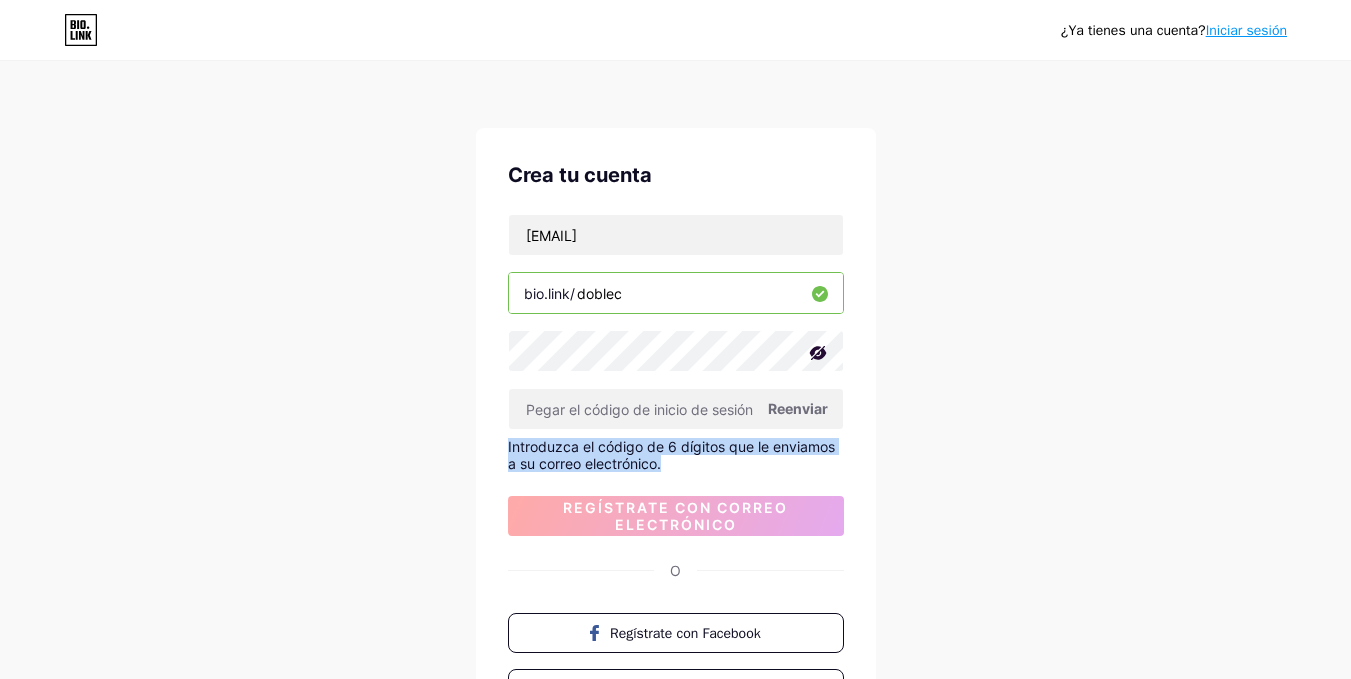 click on "¿Ya tienes una cuenta? Iniciar sesión Crea tu cuenta [EMAIL] bio.link/ [WEBSITE] Reenviar Introduzca el código de 6 dígitos que le enviamos a su correo electrónico. Regístrate con correo electrónico O Regístrate con Facebook Regístrate con Apple Al registrarse, acepta nuestros Términos de servicio y Política de privacidad." at bounding box center (675, 432) 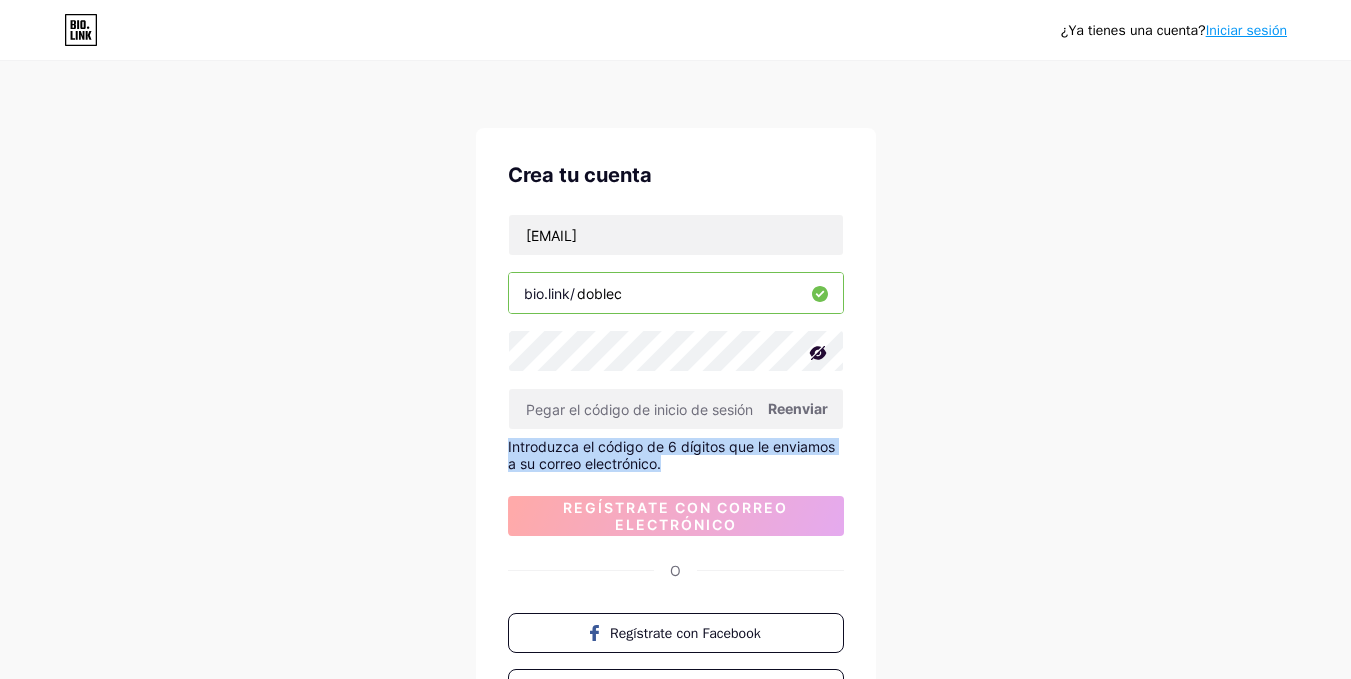 click on "¿Ya tienes una cuenta? Iniciar sesión Crea tu cuenta [EMAIL] bio.link/ [WEBSITE] Reenviar Introduzca el código de 6 dígitos que le enviamos a su correo electrónico. Regístrate con correo electrónico O Regístrate con Facebook Regístrate con Apple Al registrarse, acepta nuestros Términos de servicio y Política de privacidad." at bounding box center [675, 432] 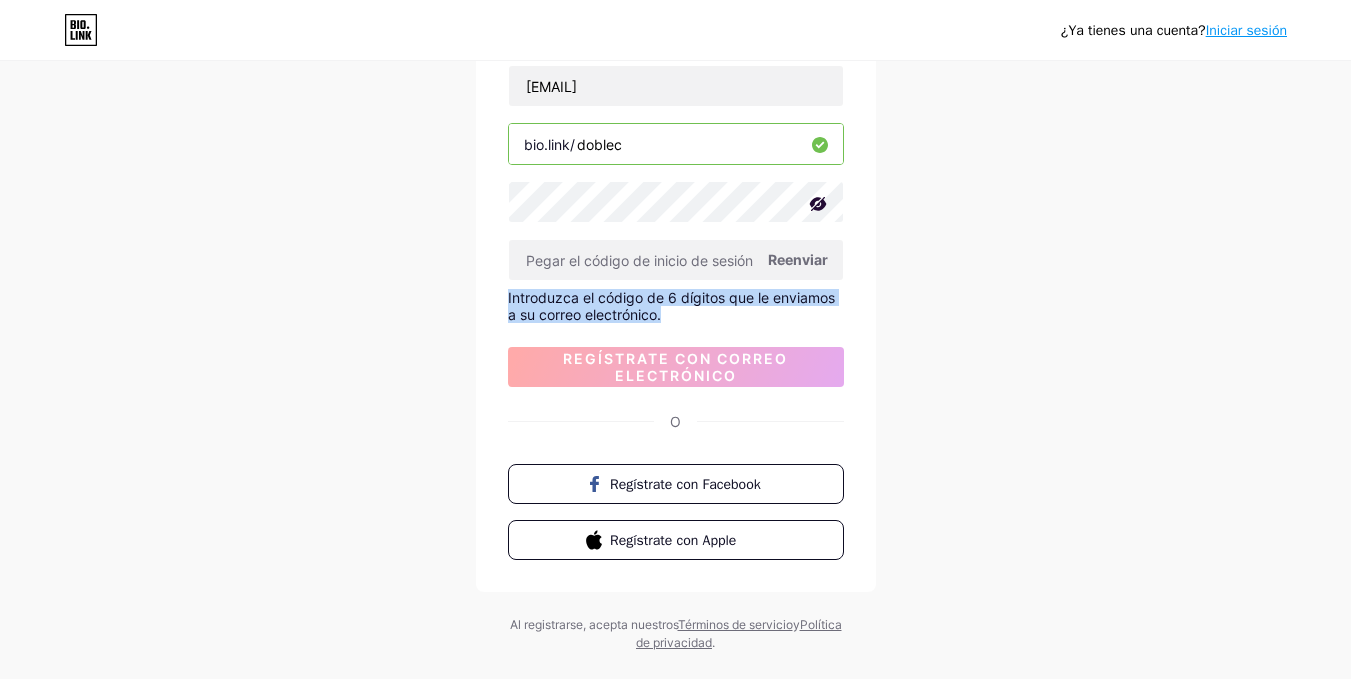 scroll, scrollTop: 186, scrollLeft: 0, axis: vertical 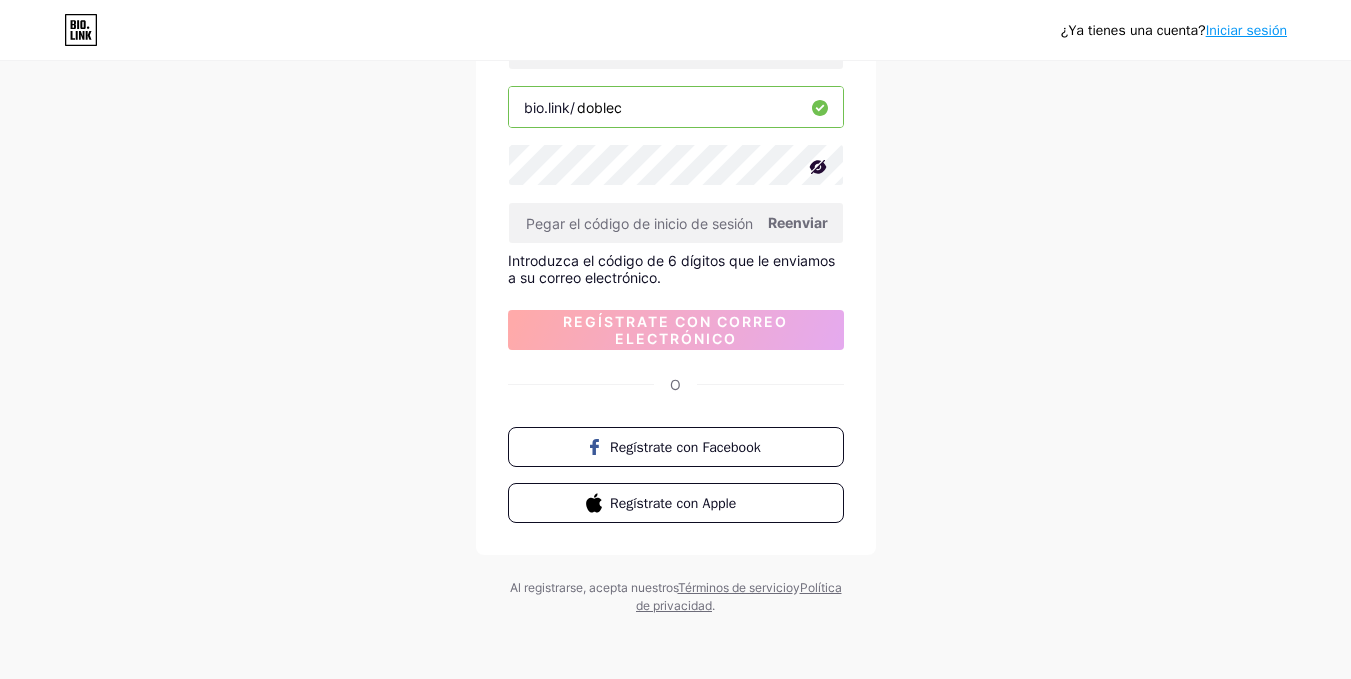click on "¿Ya tienes una cuenta? Iniciar sesión Crea tu cuenta [EMAIL] bio.link/ [WEBSITE] Reenviar Introduzca el código de 6 dígitos que le enviamos a su correo electrónico. Regístrate con correo electrónico O Regístrate con Facebook Regístrate con Apple Al registrarse, acepta nuestros Términos de servicio y Política de privacidad." at bounding box center [675, 246] 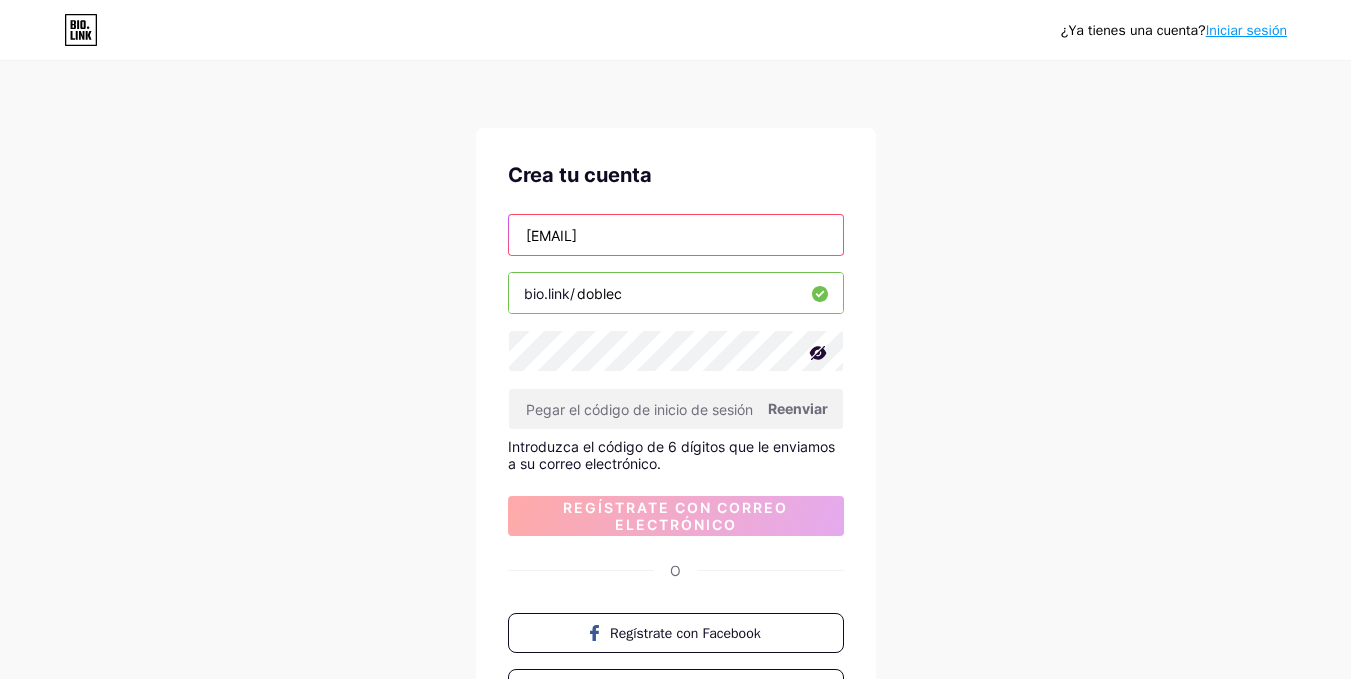 click on "[EMAIL]" at bounding box center (676, 235) 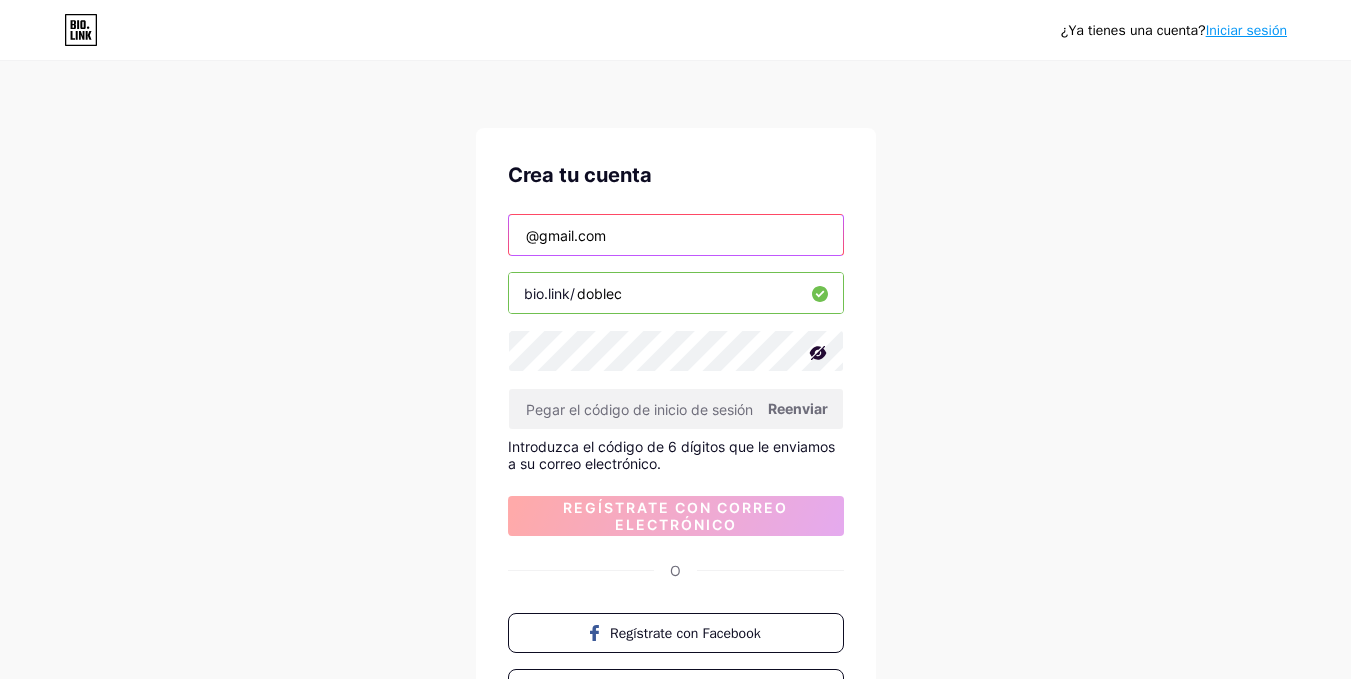 paste on "[EMAIL]" 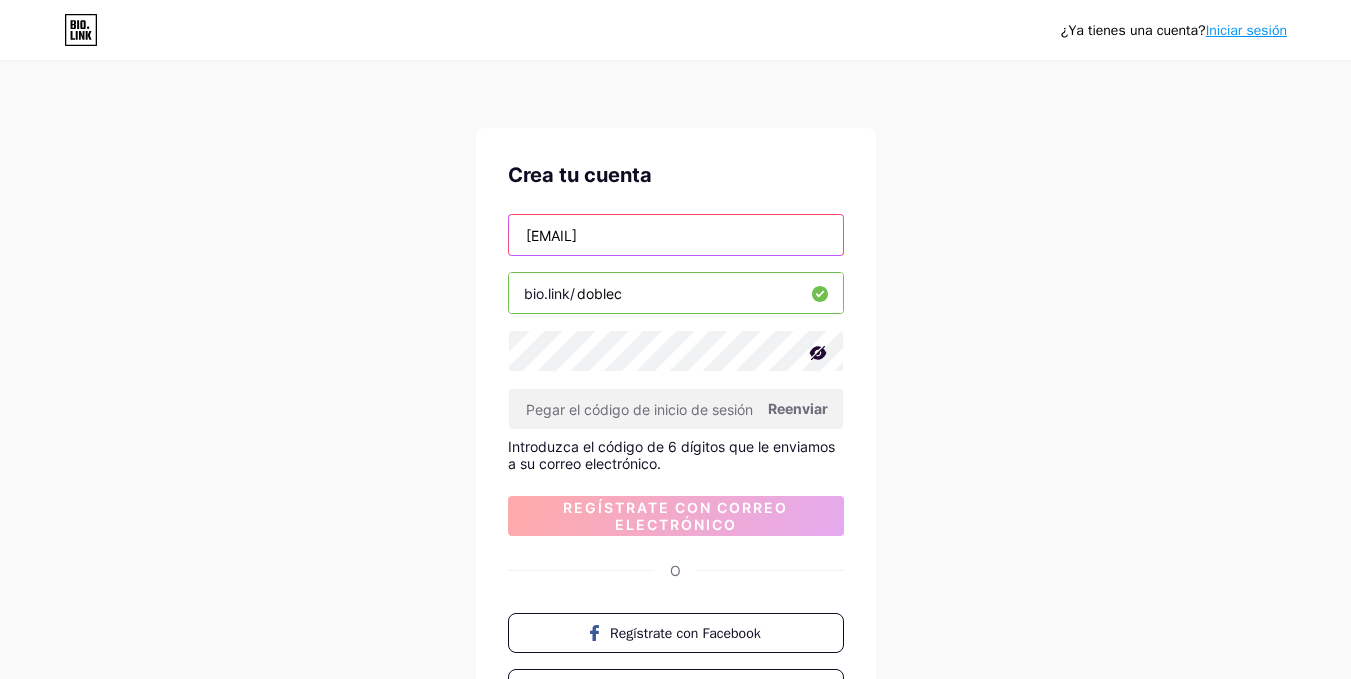 type on "[EMAIL]" 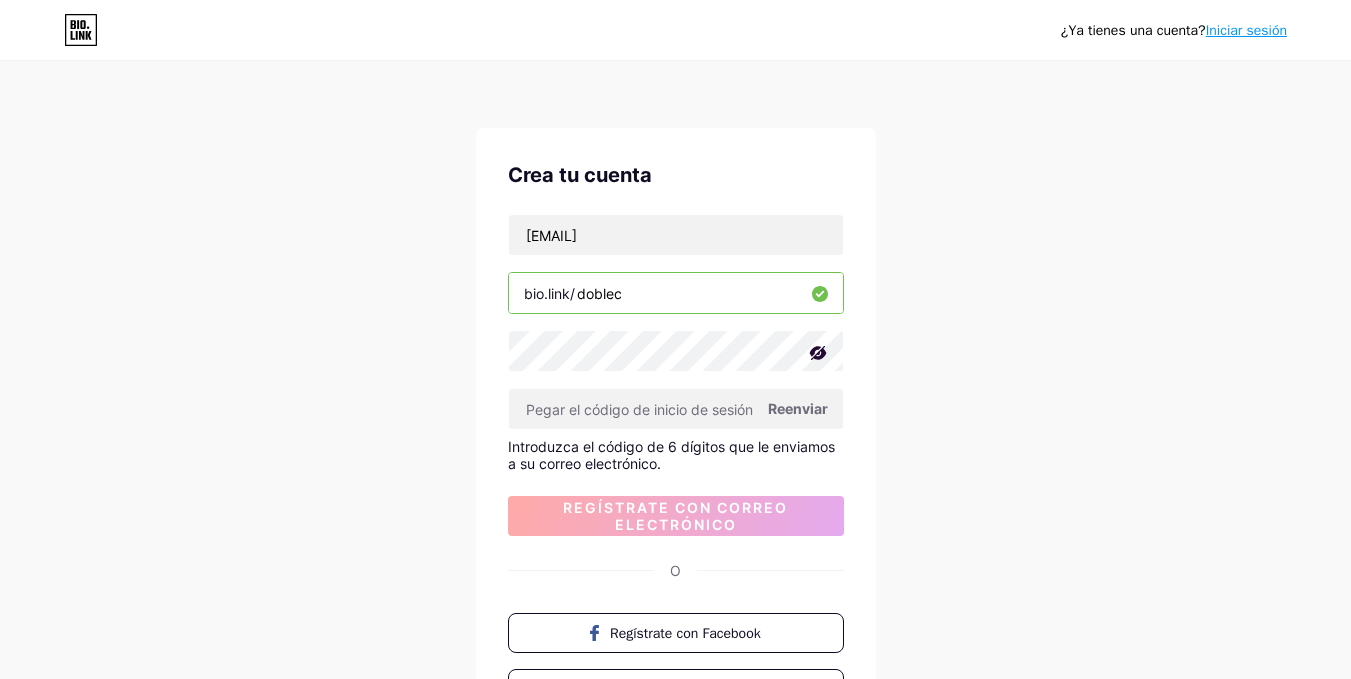 click on "[EMAIL] bio.link/ [WEBSITE] Reenviar Introduzca el código de 6 dígitos que le enviamos a su correo electrónico. Regístrate con correo electrónico" at bounding box center [676, 375] 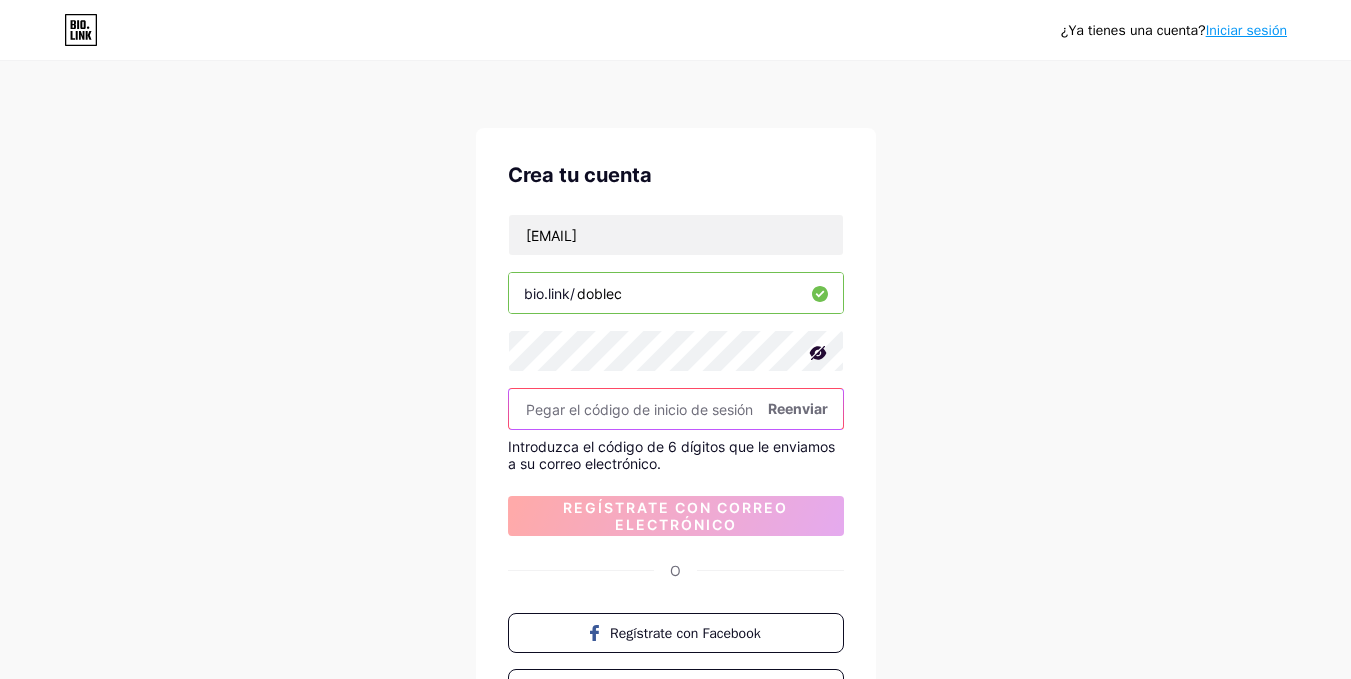 click at bounding box center [676, 409] 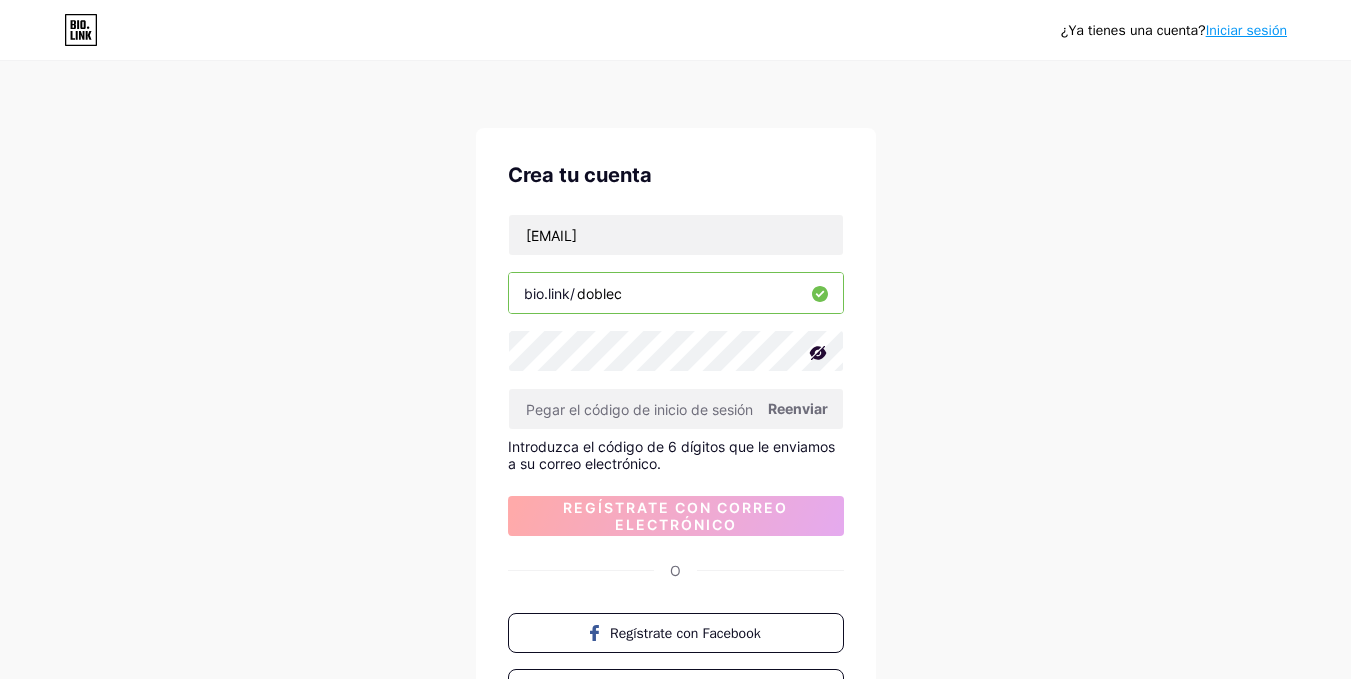 click on "Reenviar" at bounding box center [798, 408] 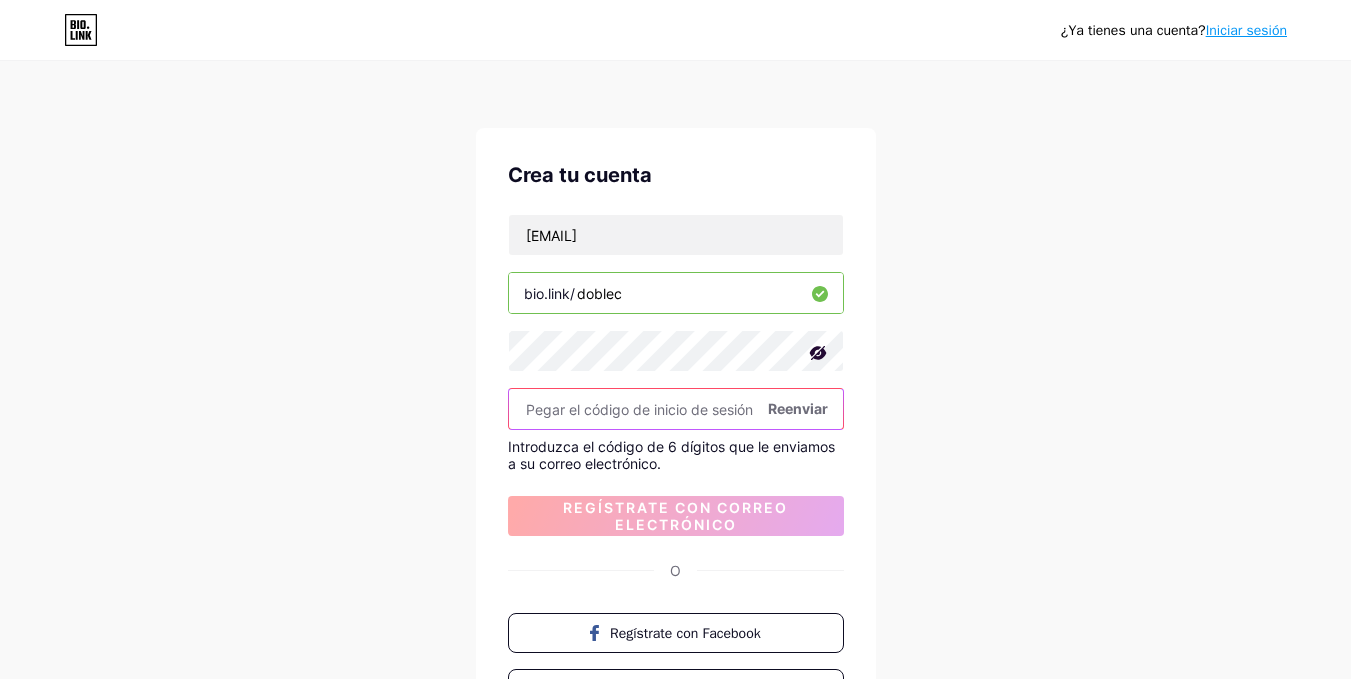click at bounding box center [676, 409] 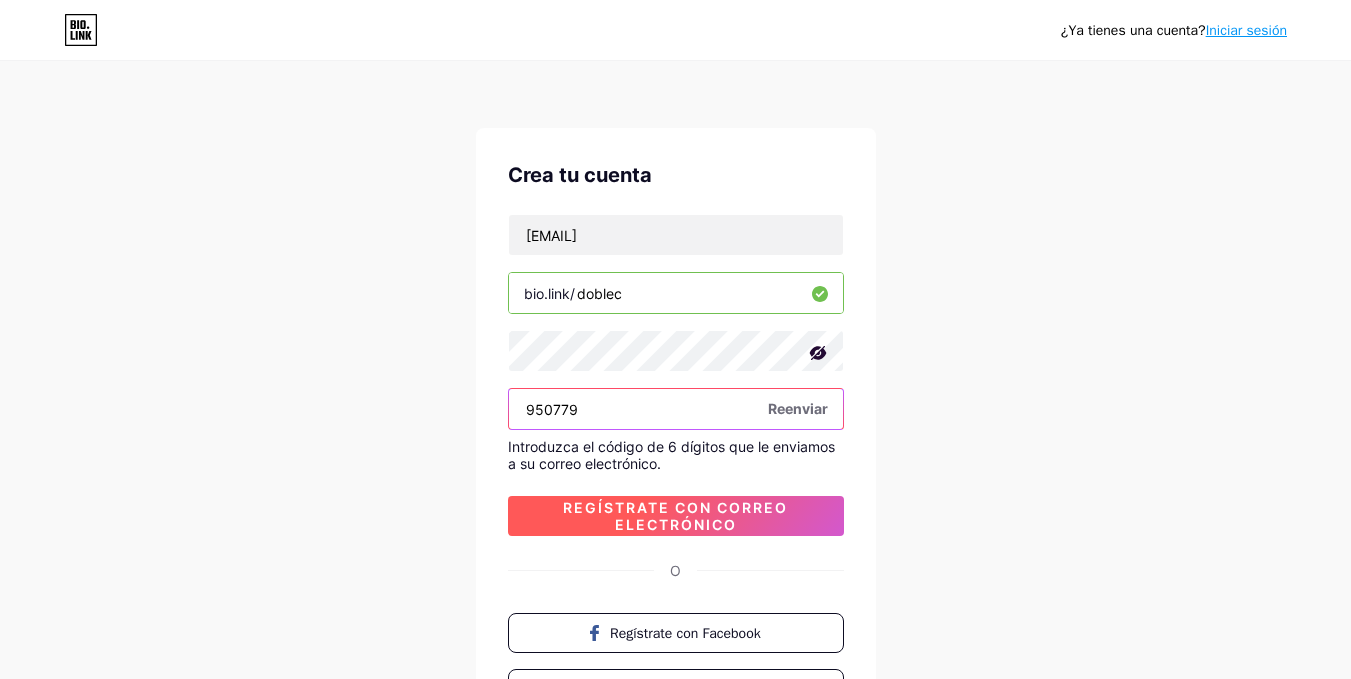 type on "950779" 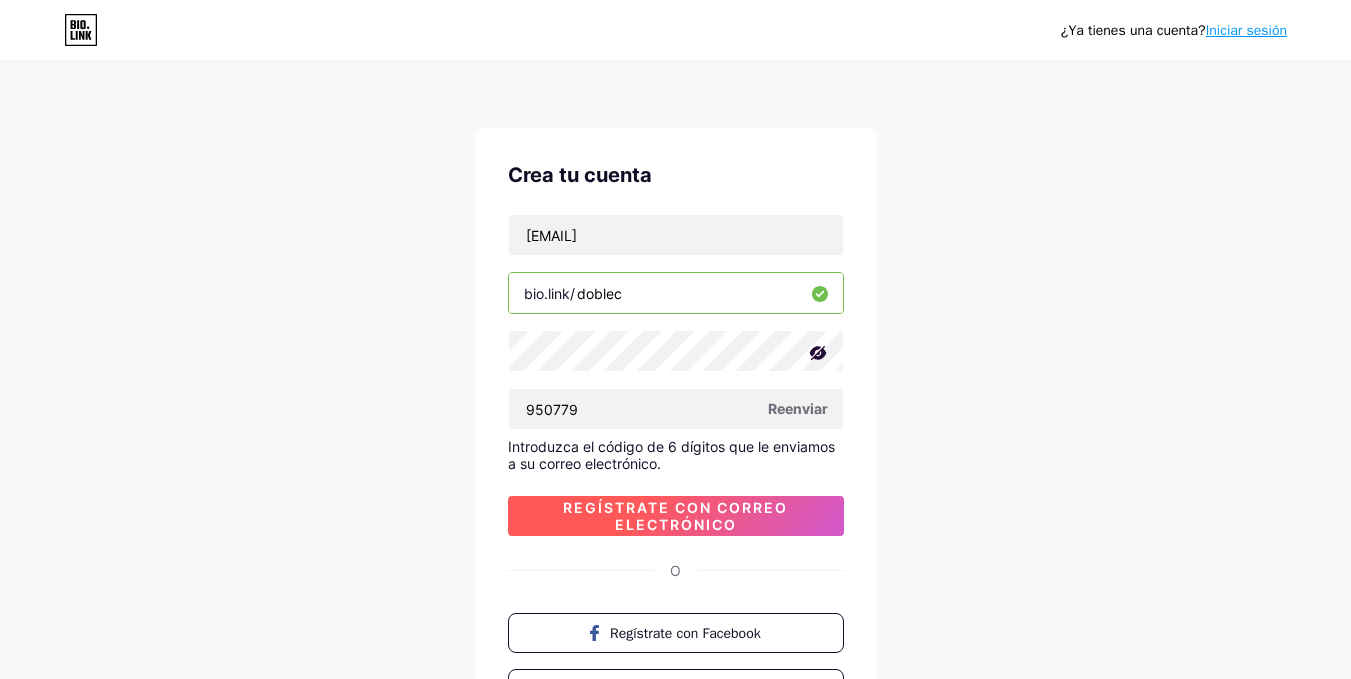 click on "Regístrate con correo electrónico" at bounding box center (675, 516) 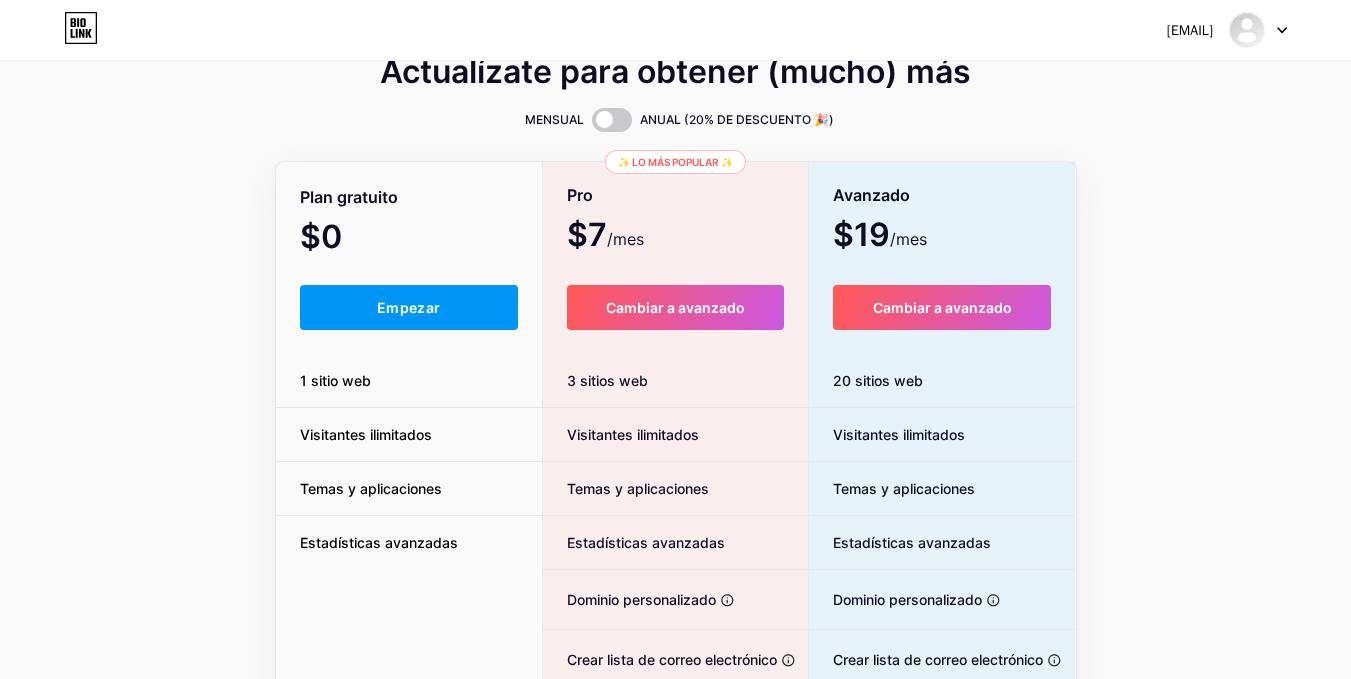 scroll, scrollTop: 0, scrollLeft: 0, axis: both 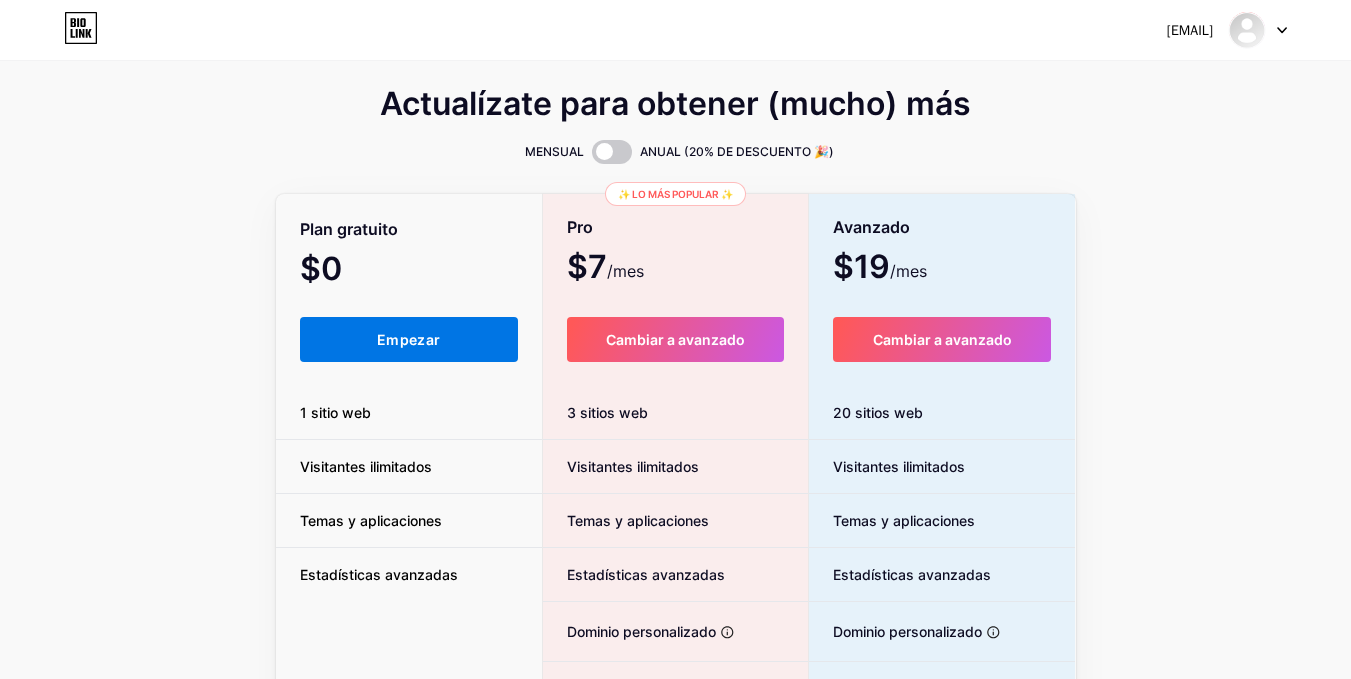 click on "Empezar" at bounding box center [409, 339] 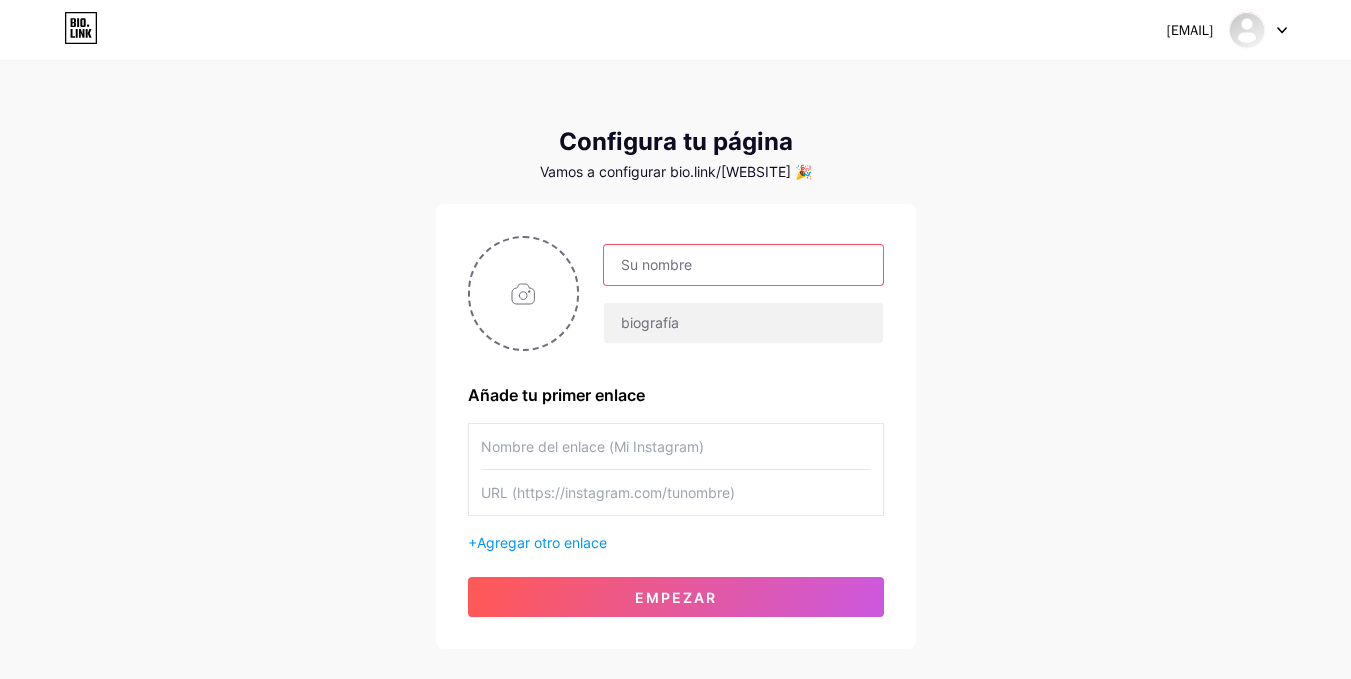 click at bounding box center (743, 265) 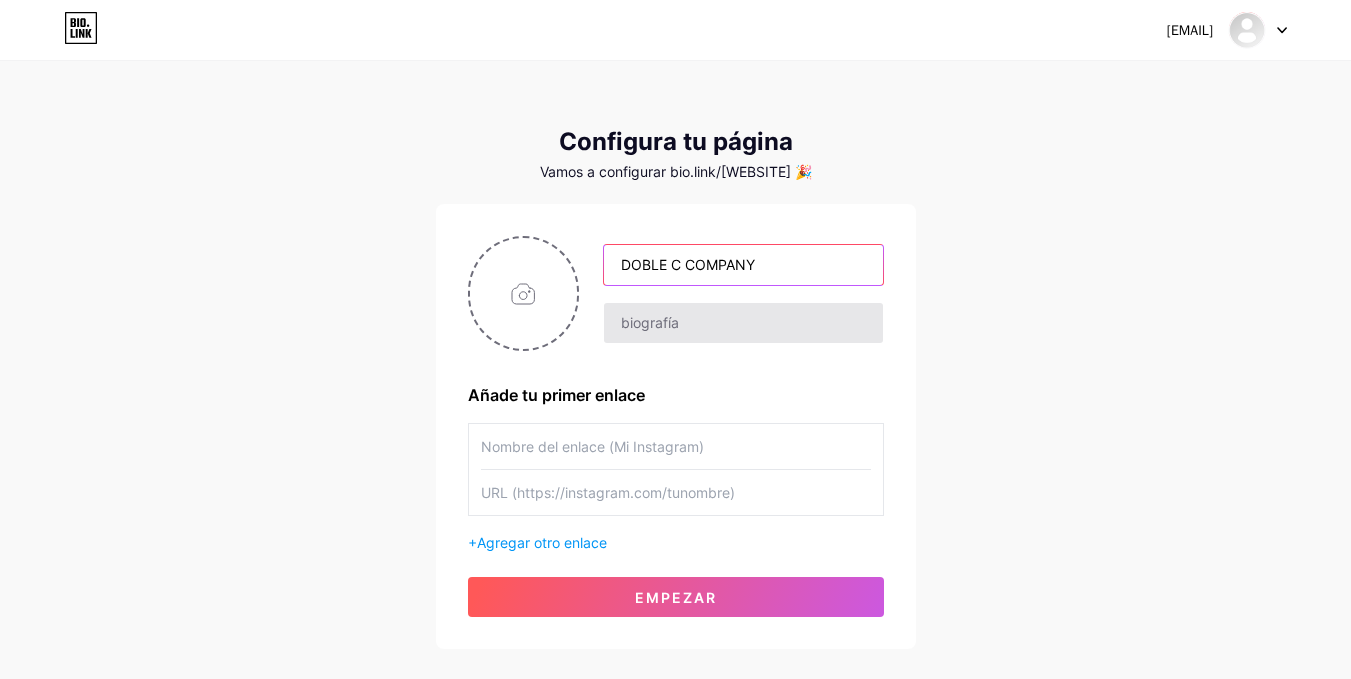 type on "DOBLE C COMPANY" 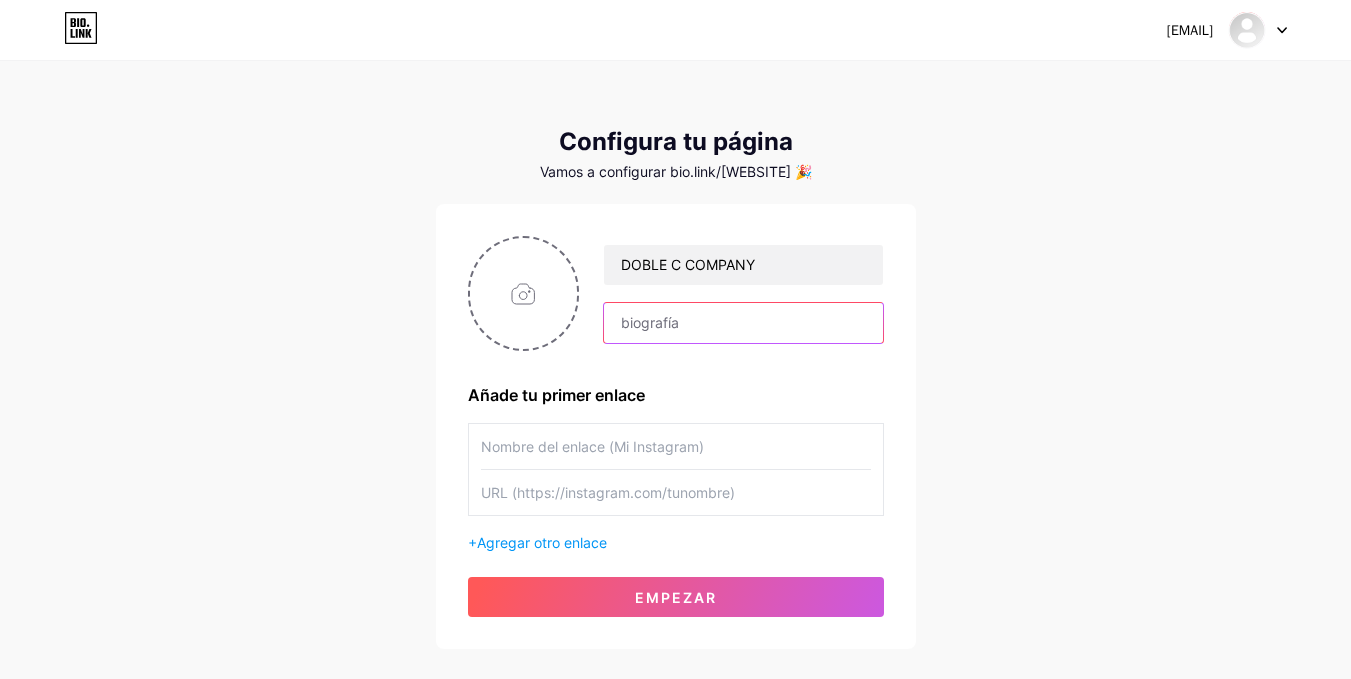 click at bounding box center [743, 323] 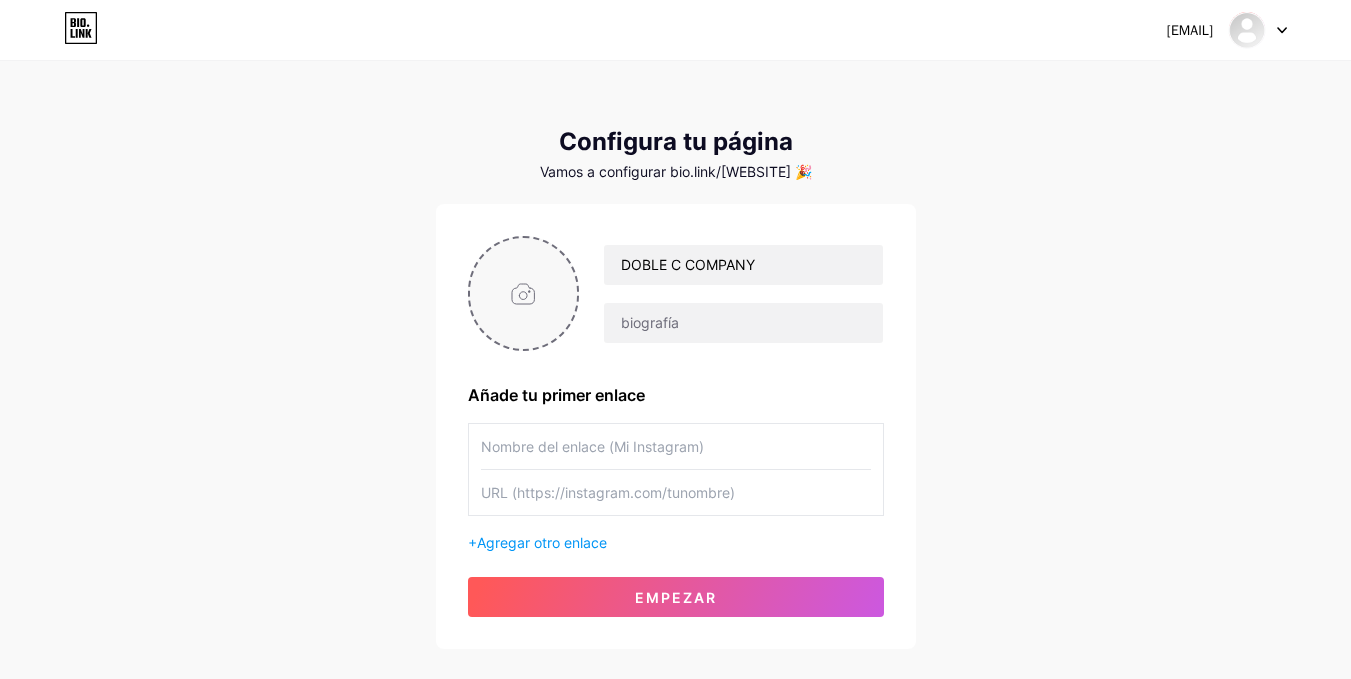 click at bounding box center [524, 293] 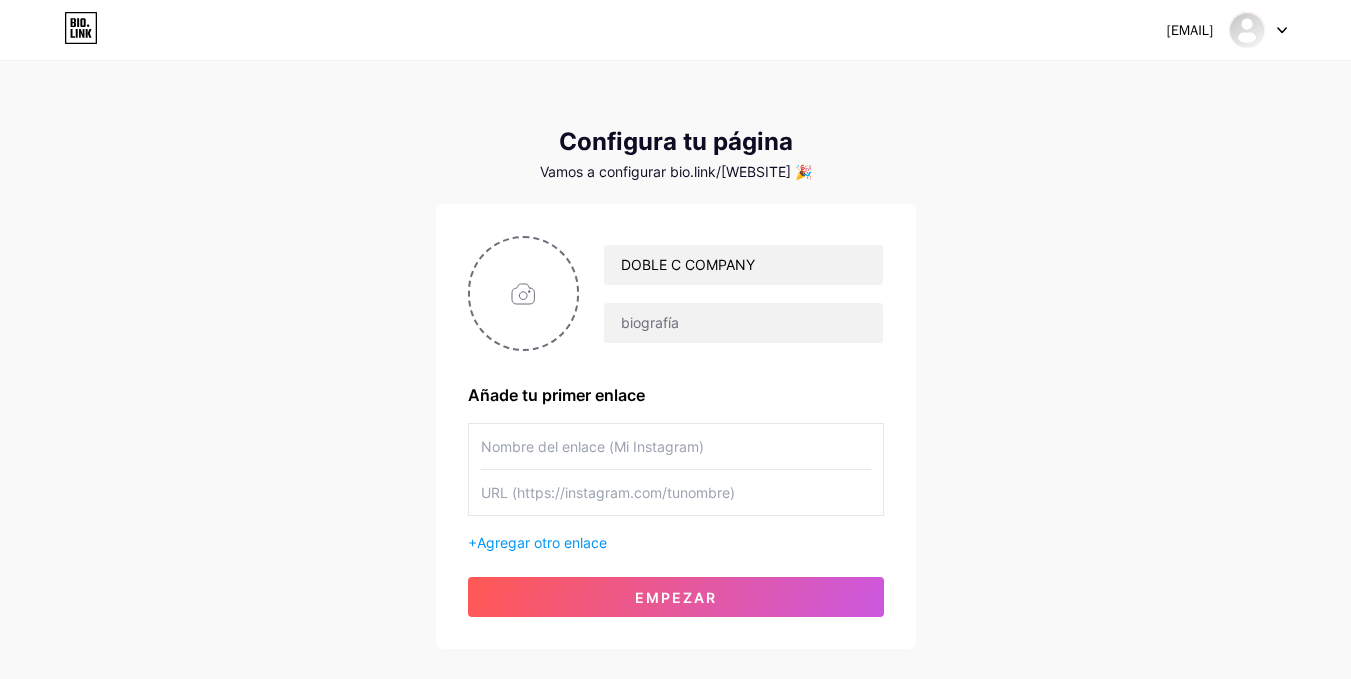 click on "[EMAIL] Panel Cerrar sesión Configura tu página Vamos a configurar bio.link/[WEBSITE] 🎉 DOBLE C COMPANY Añade tu primer enlace + Agregar otro enlace Empezar" at bounding box center (675, 356) 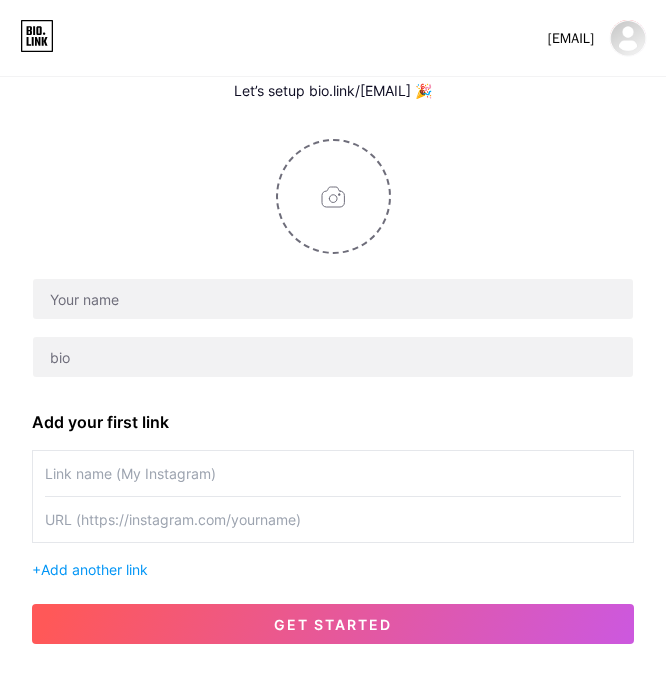scroll, scrollTop: 0, scrollLeft: 0, axis: both 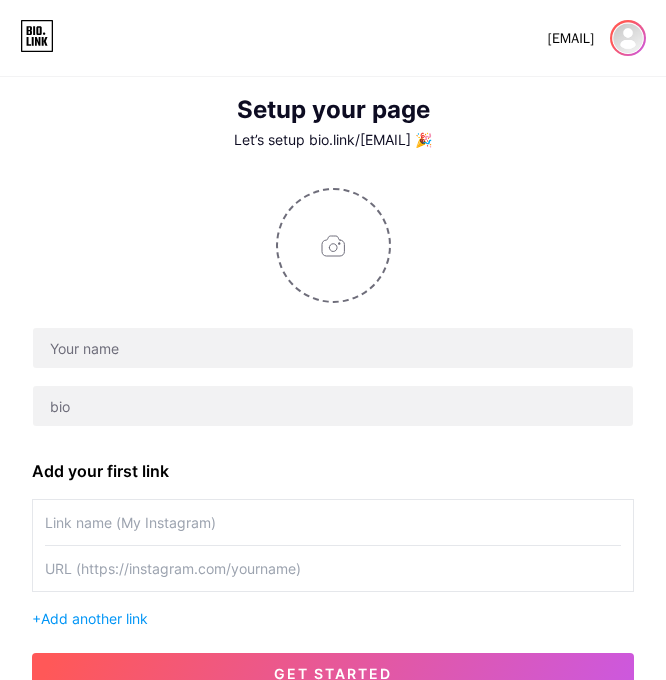 click at bounding box center (628, 38) 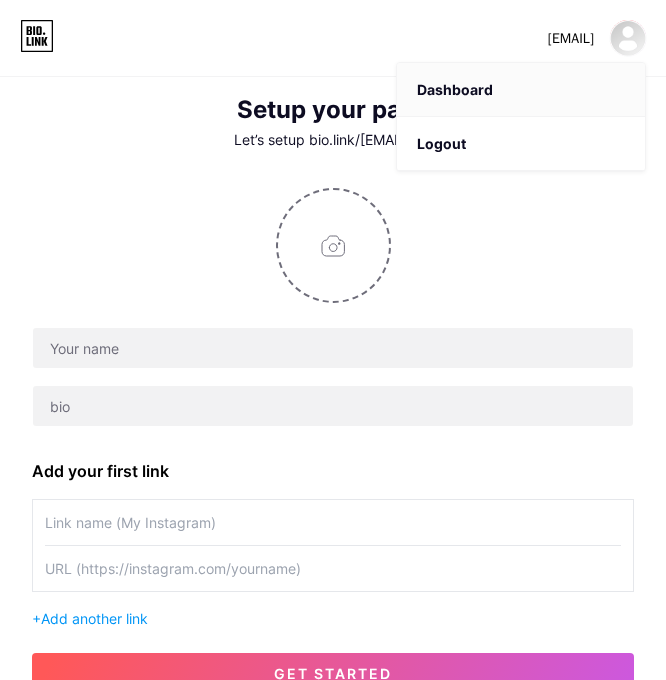 click on "Dashboard" at bounding box center [521, 90] 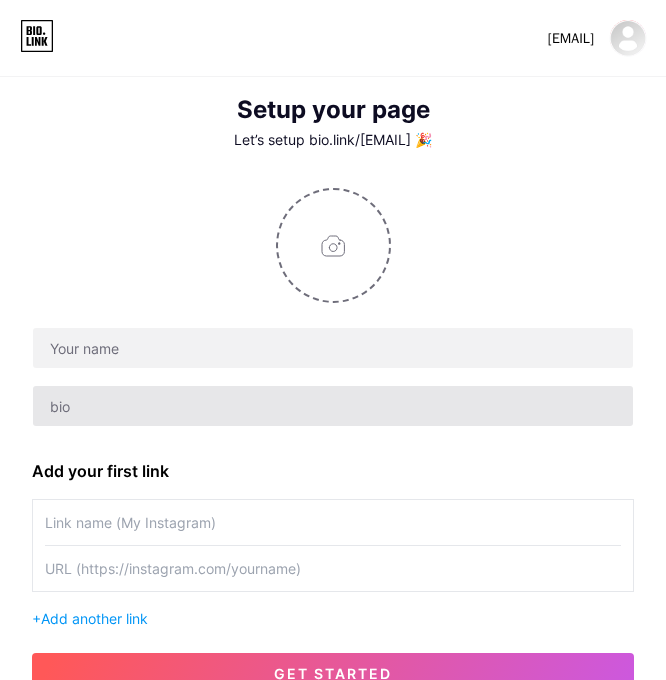 scroll, scrollTop: 144, scrollLeft: 0, axis: vertical 